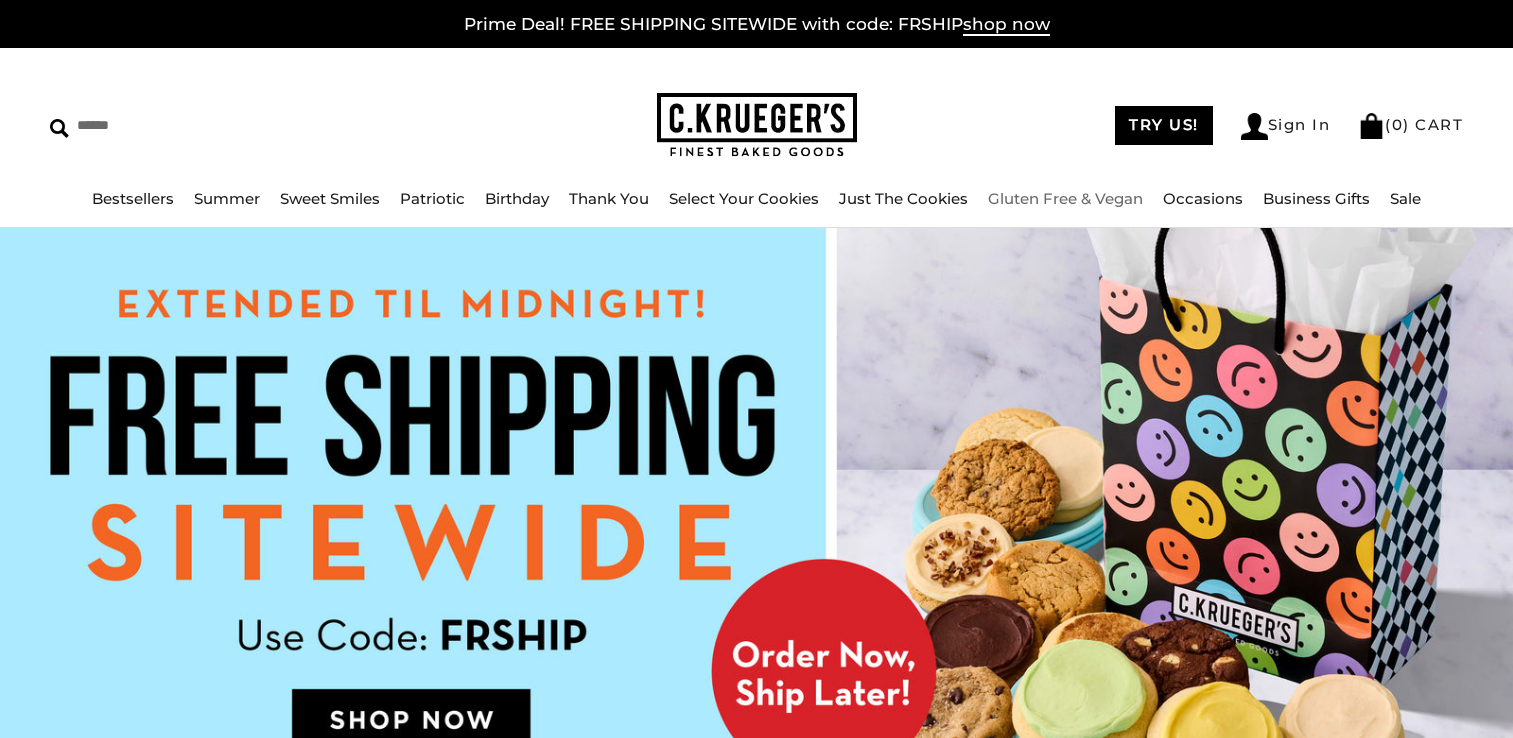 scroll, scrollTop: 0, scrollLeft: 0, axis: both 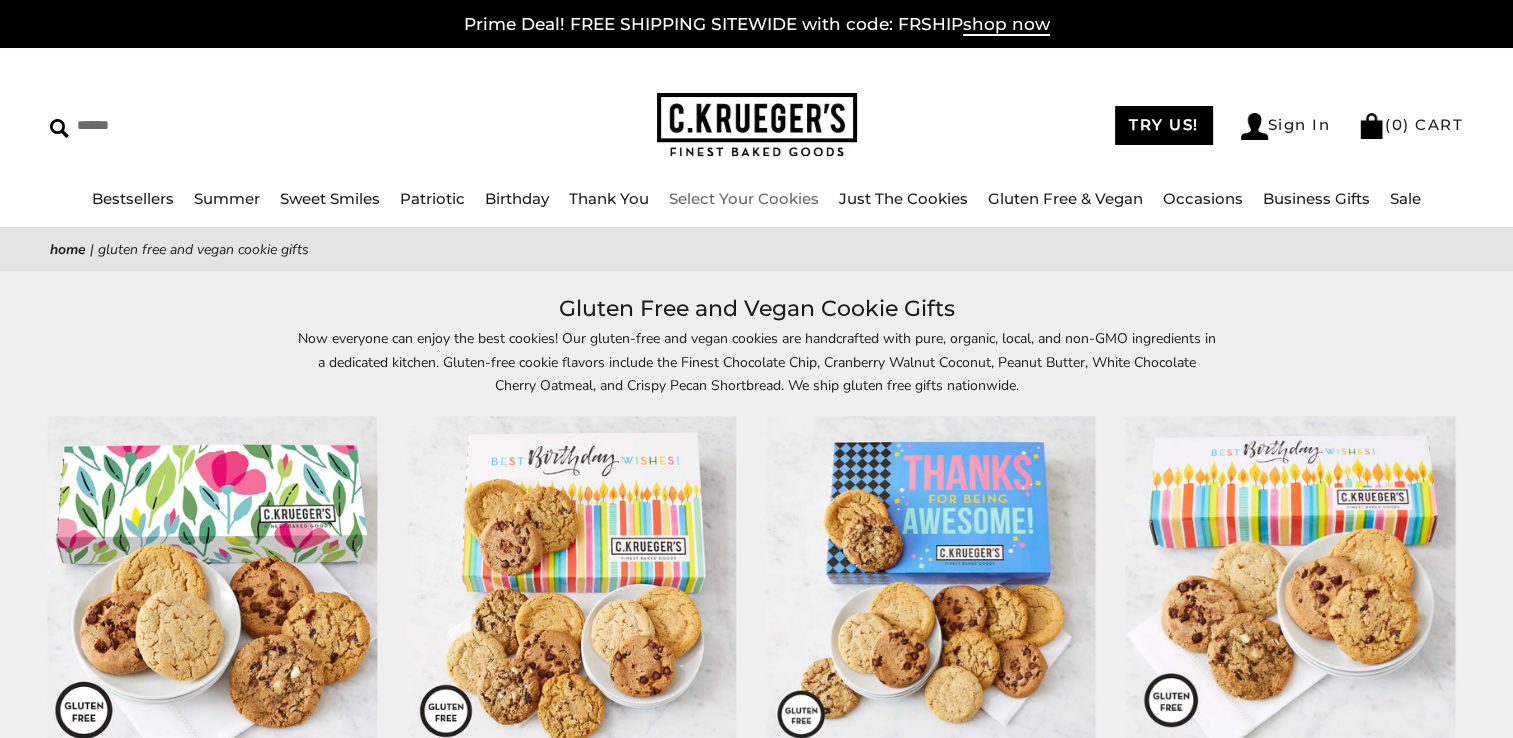 click on "Select Your Cookies" at bounding box center [744, 198] 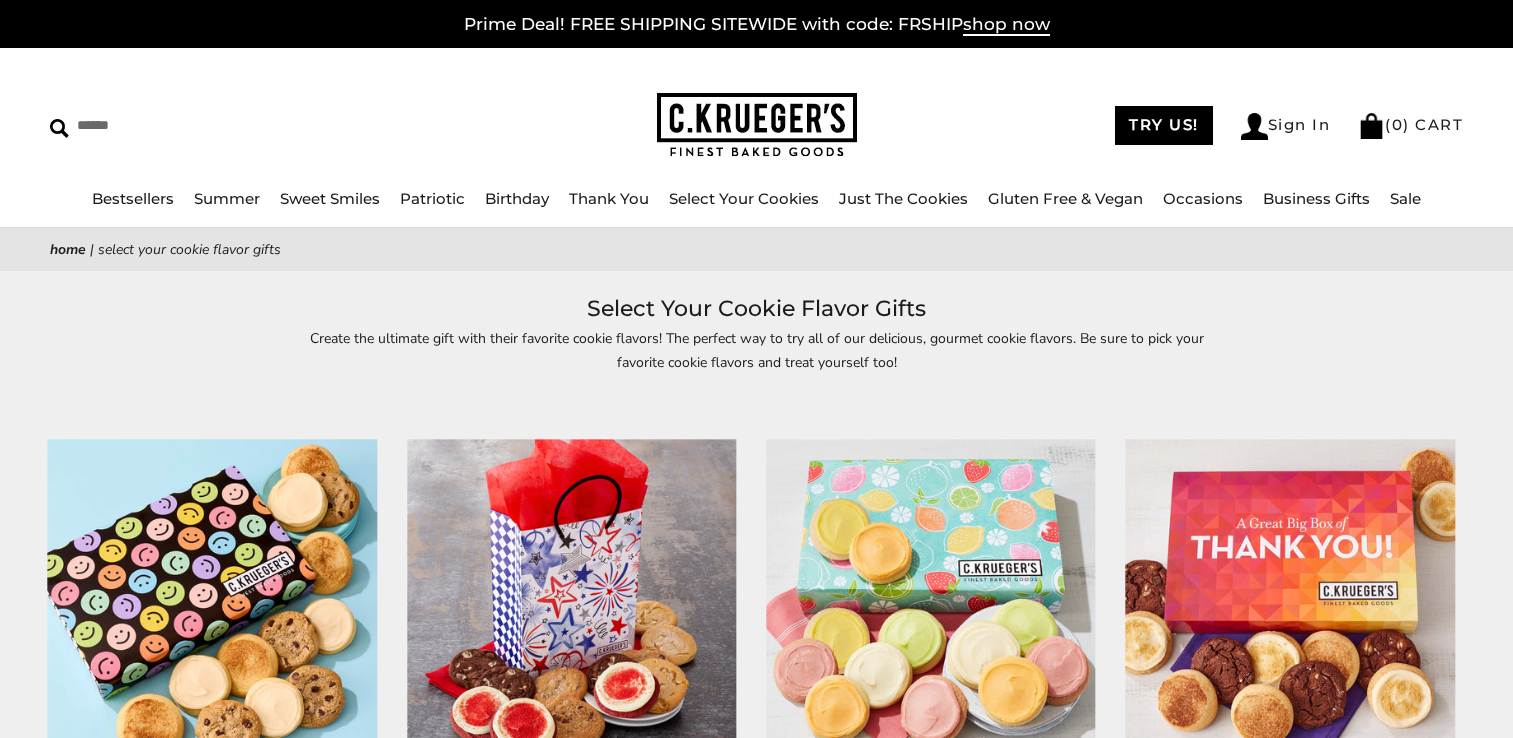 scroll, scrollTop: 0, scrollLeft: 0, axis: both 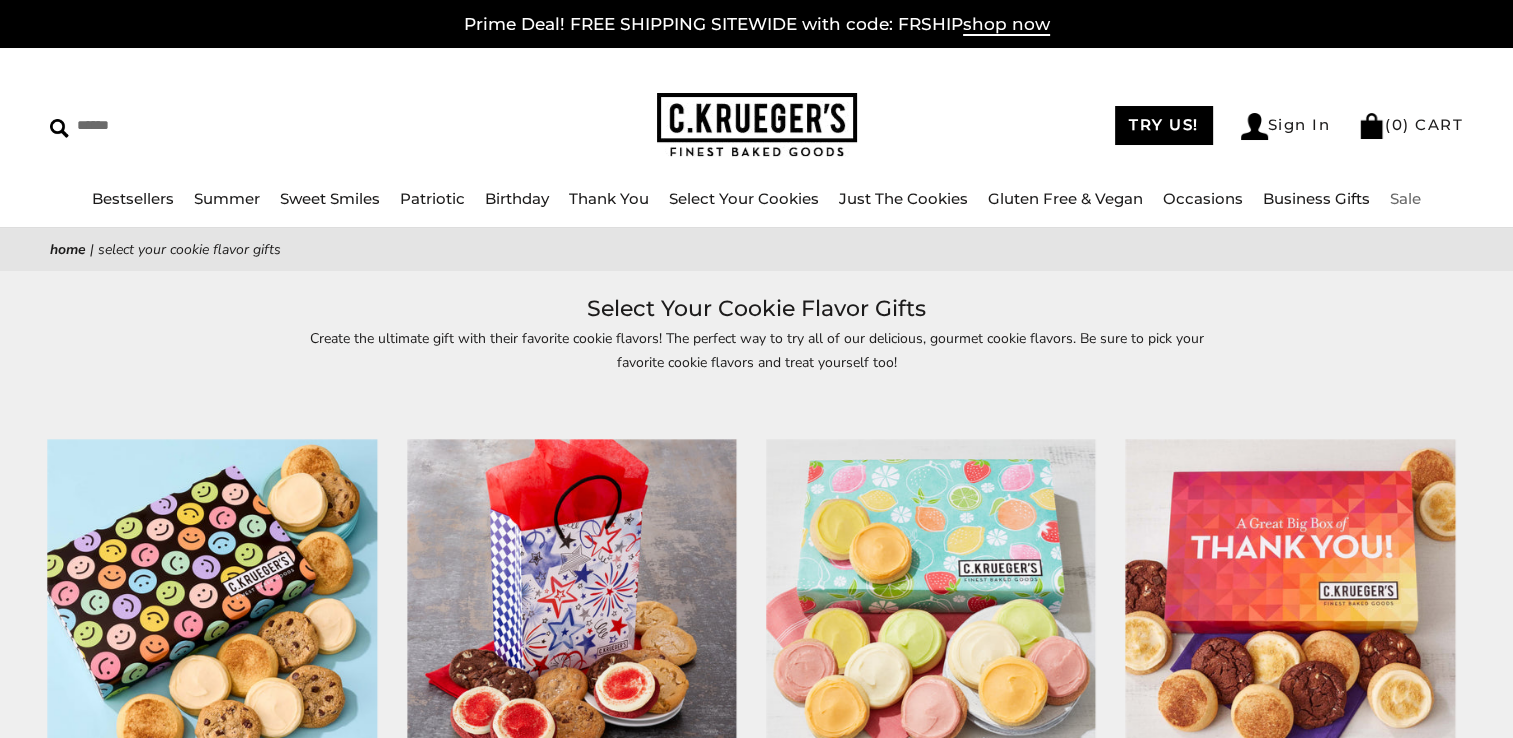 click on "Sale" at bounding box center [1405, 198] 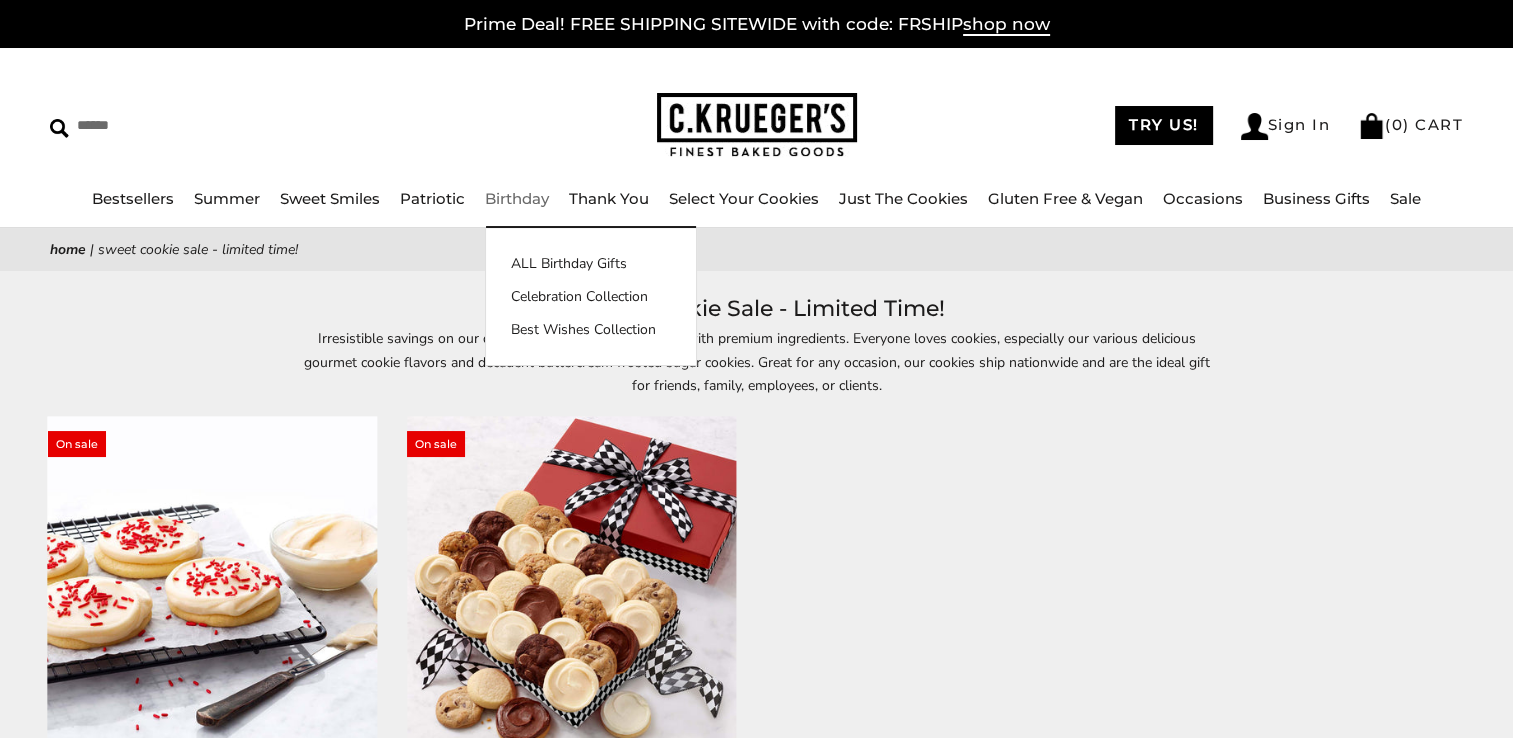 scroll, scrollTop: 36, scrollLeft: 0, axis: vertical 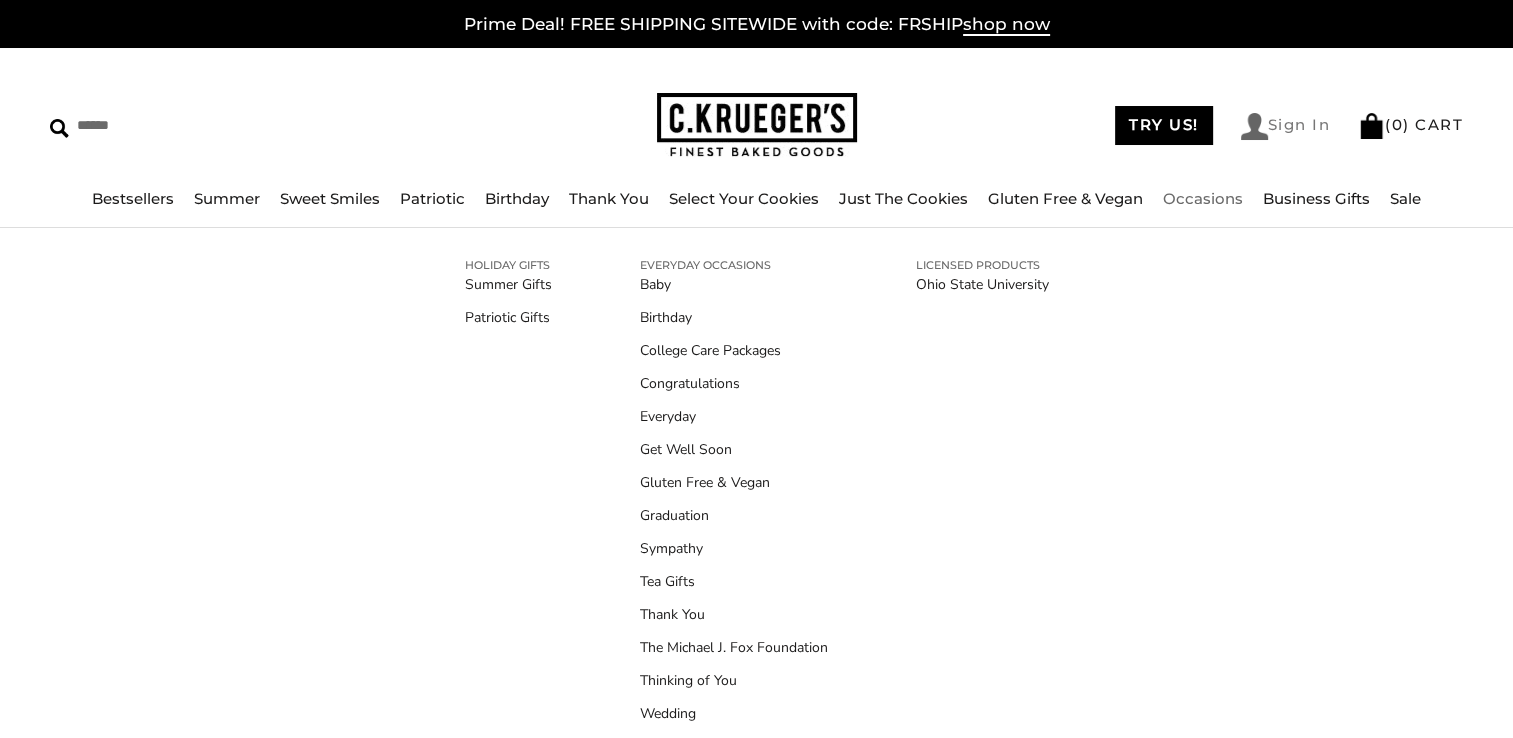 click on "Sign In" at bounding box center (1286, 126) 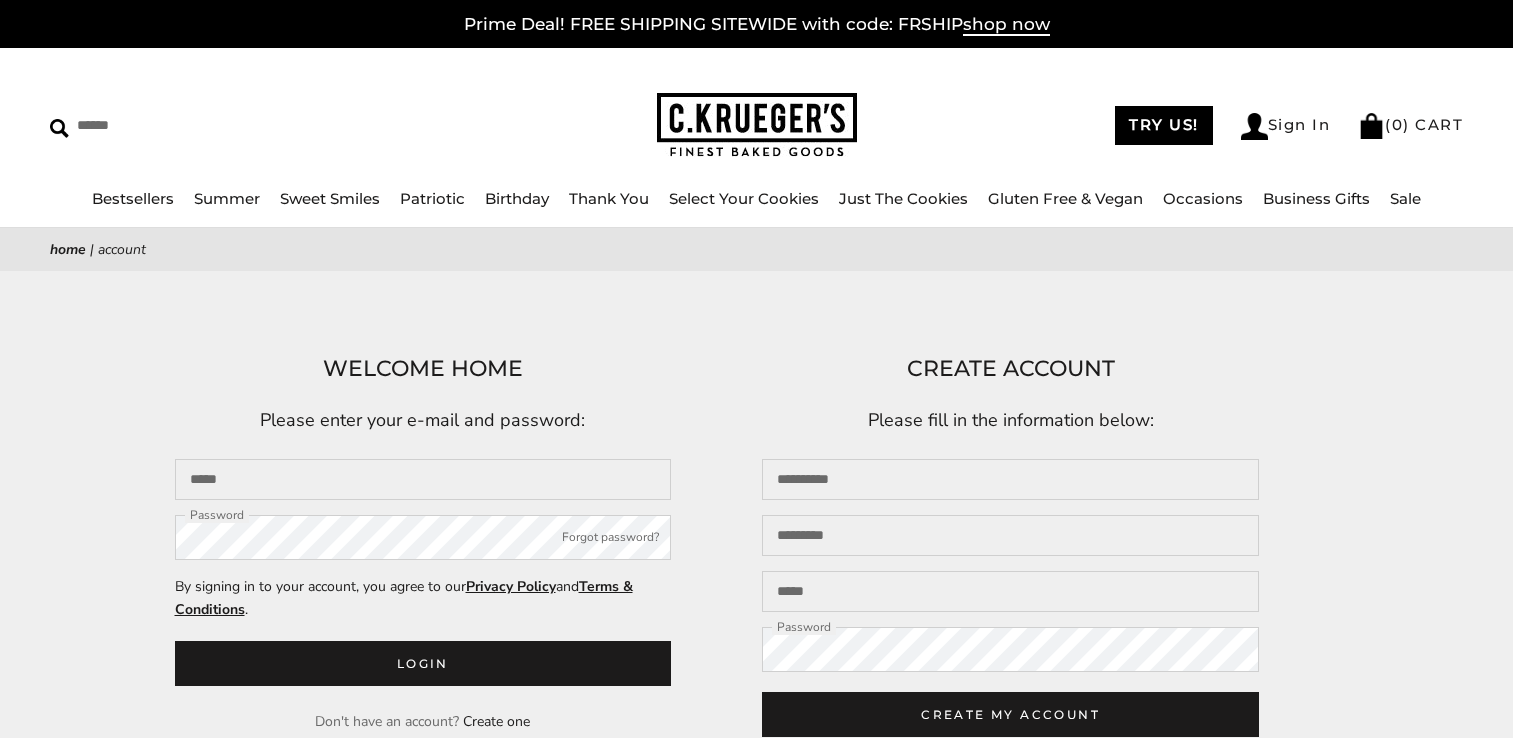 scroll, scrollTop: 0, scrollLeft: 0, axis: both 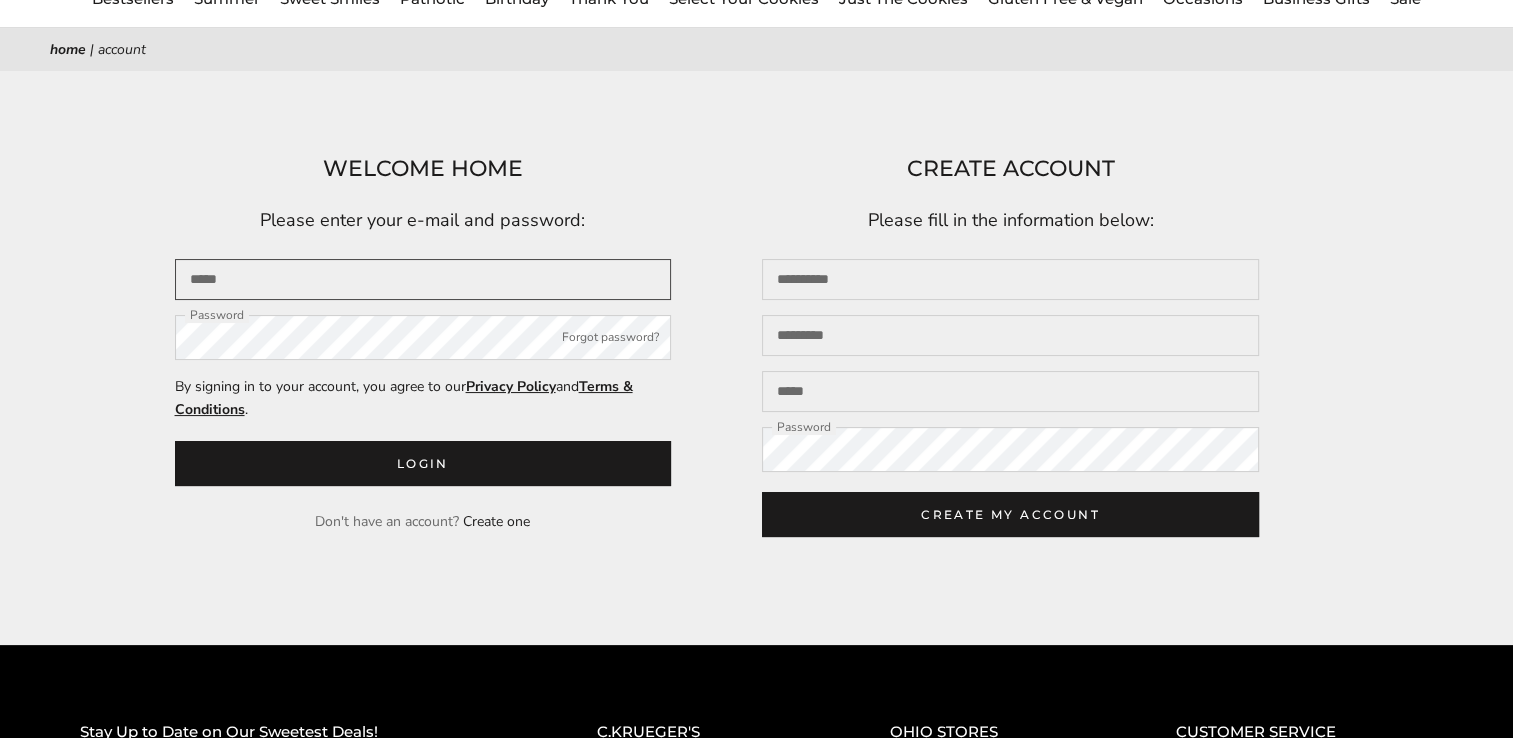 click at bounding box center [423, 279] 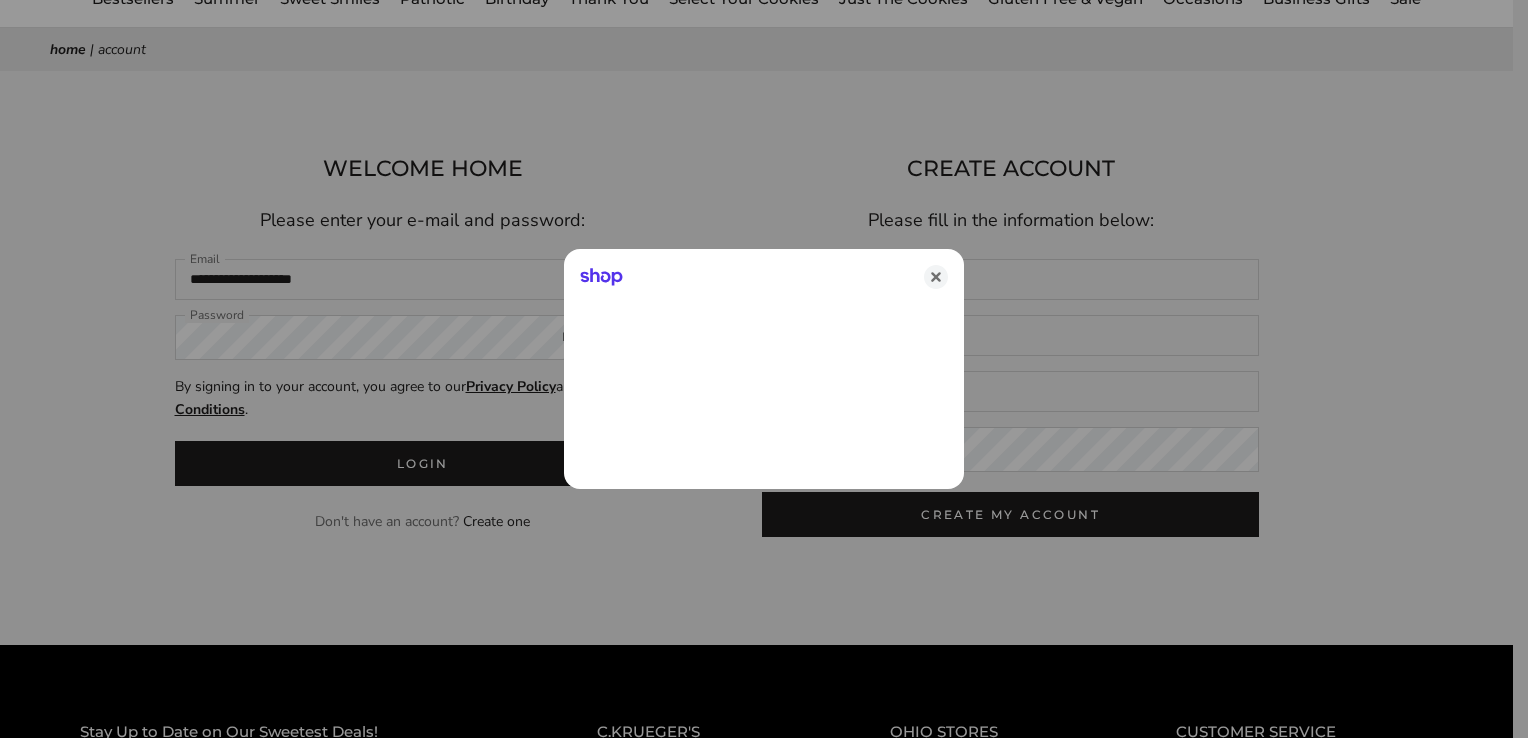 click at bounding box center (764, 369) 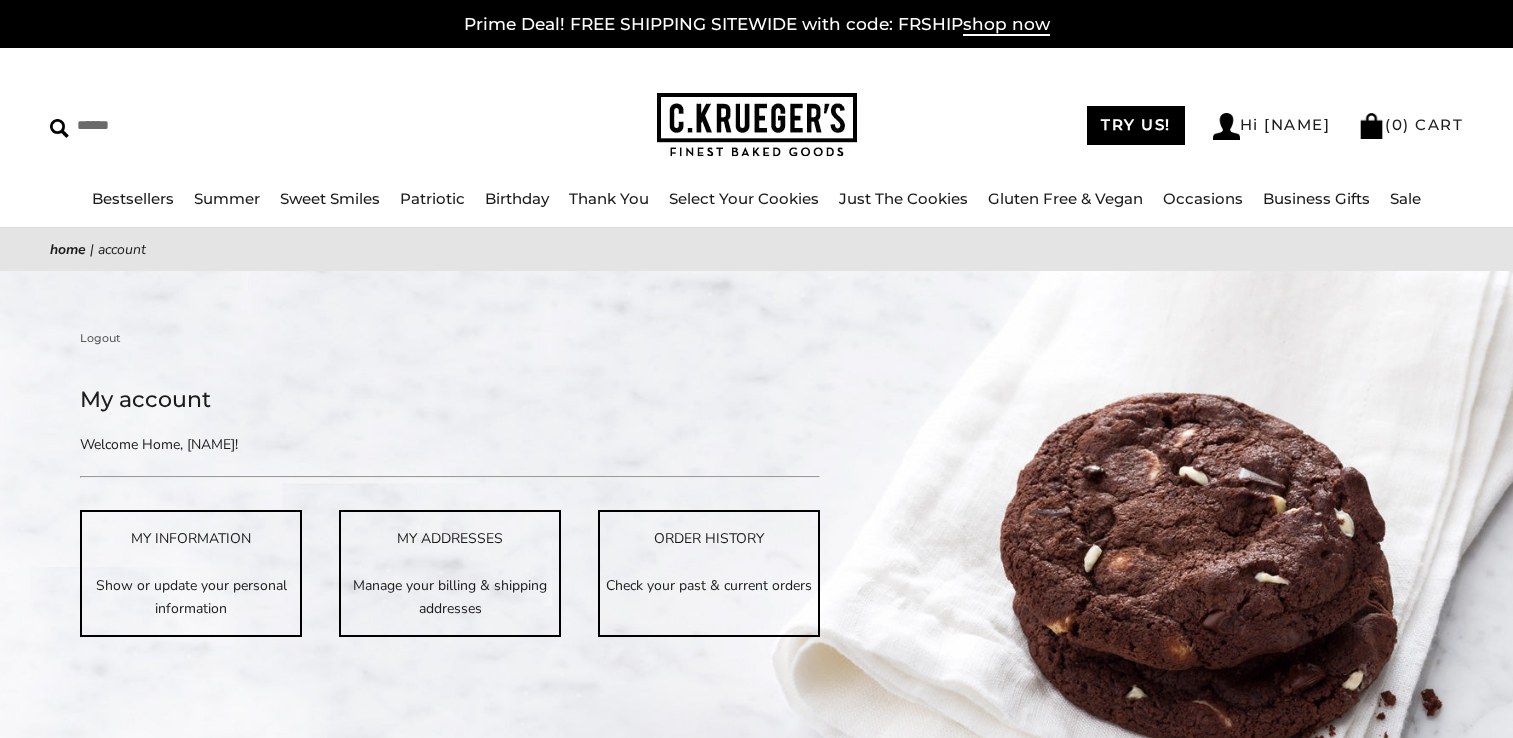 scroll, scrollTop: 0, scrollLeft: 0, axis: both 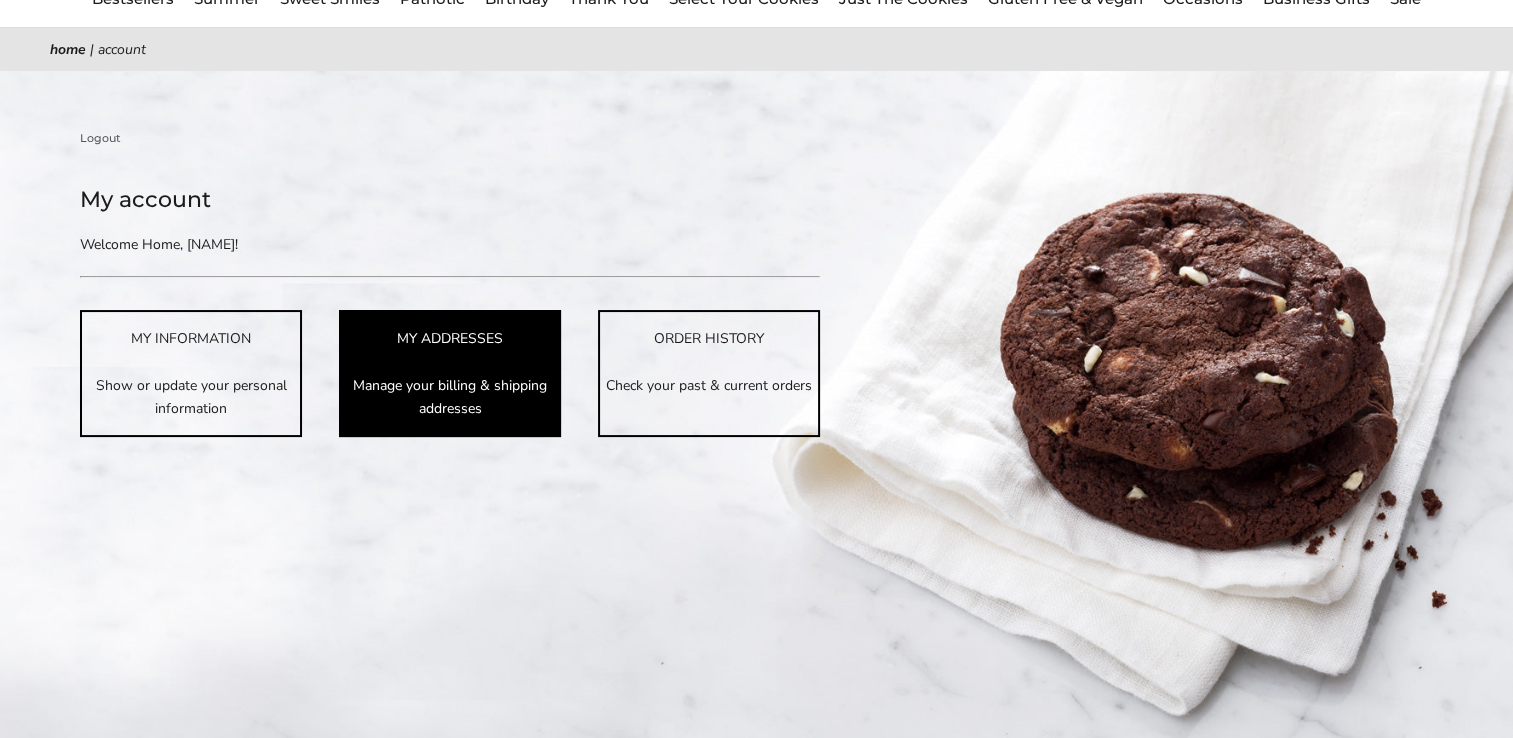 click on "MY ADDRESSES
Manage your billing & shipping addresses" at bounding box center [450, 373] 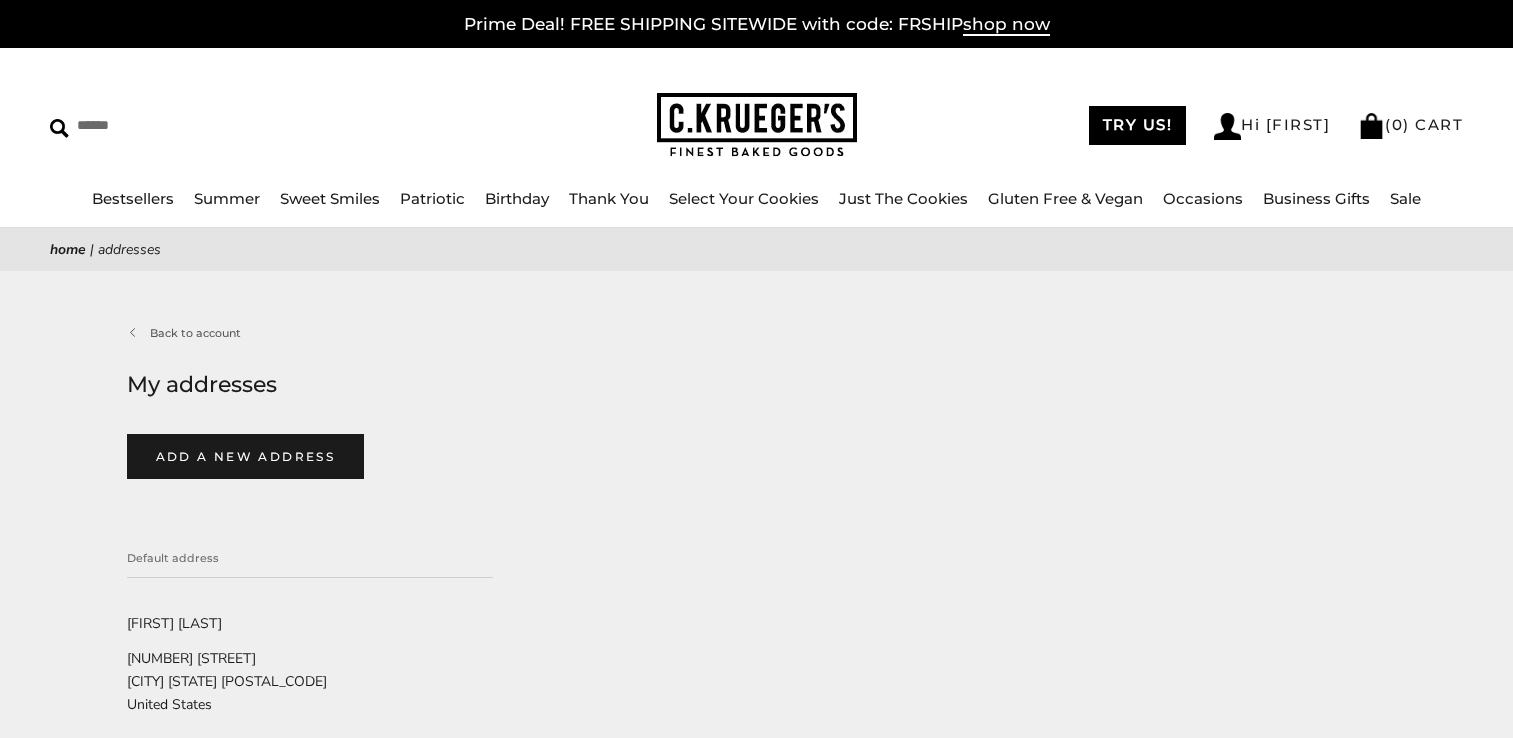 select on "********" 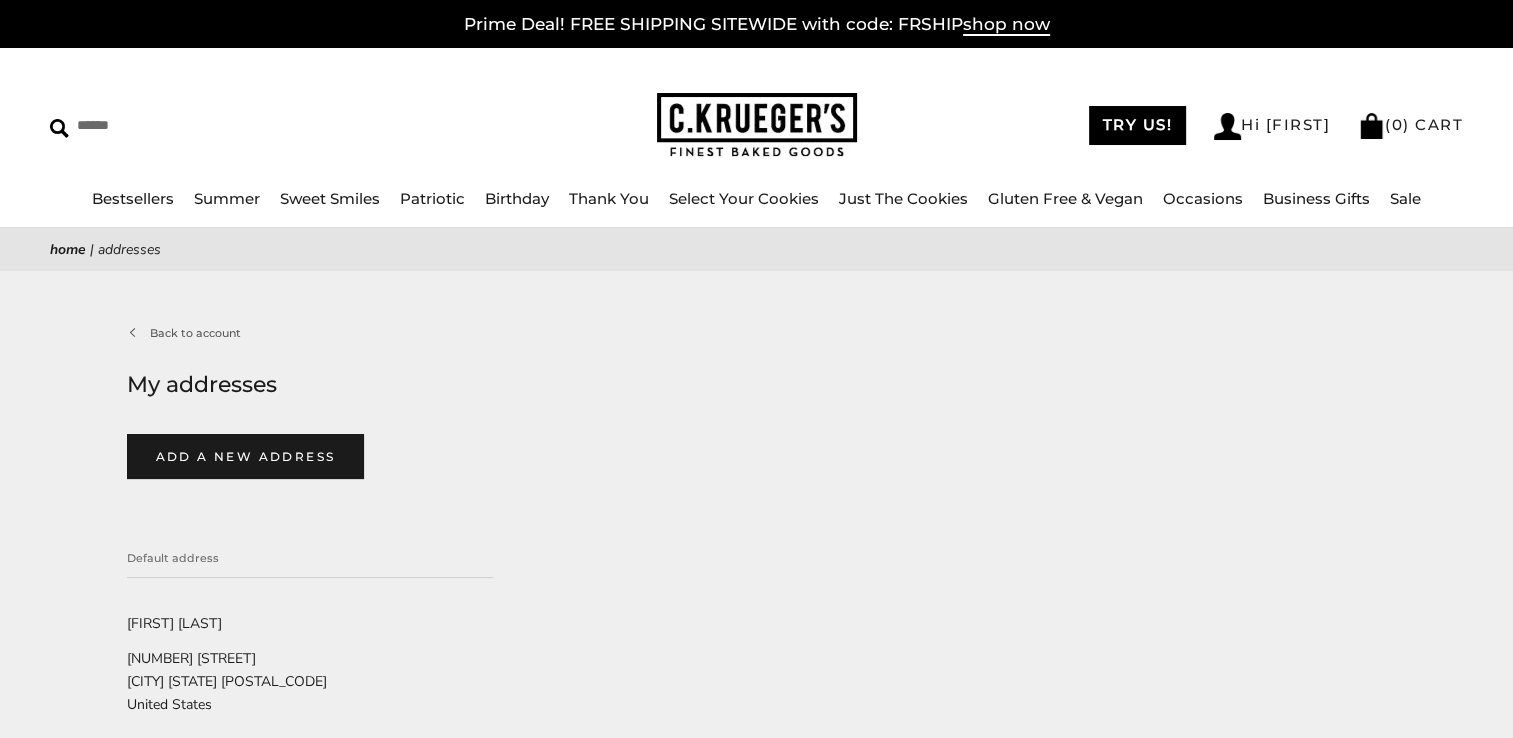 scroll, scrollTop: 0, scrollLeft: 0, axis: both 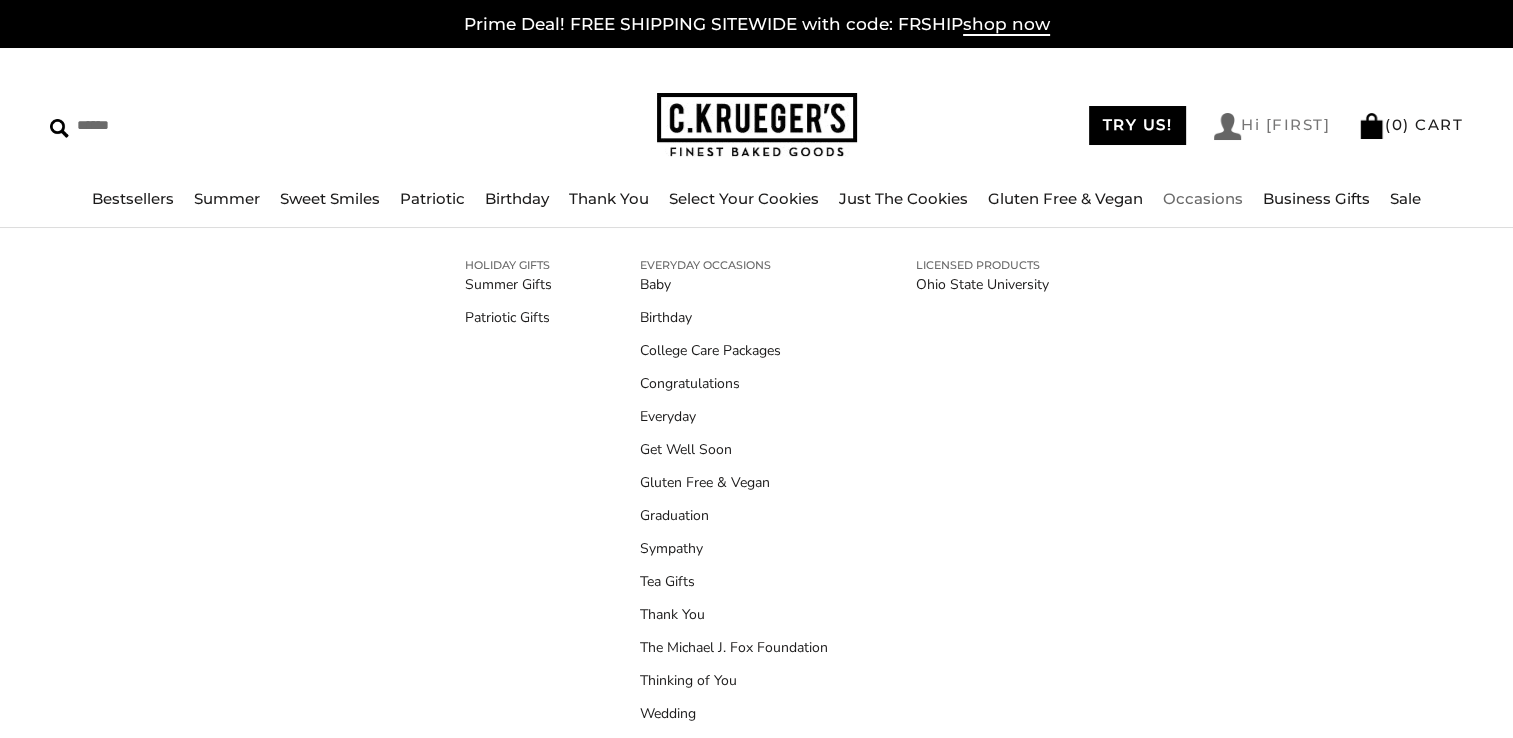 click on "Hi [FIRST]" at bounding box center (1272, 126) 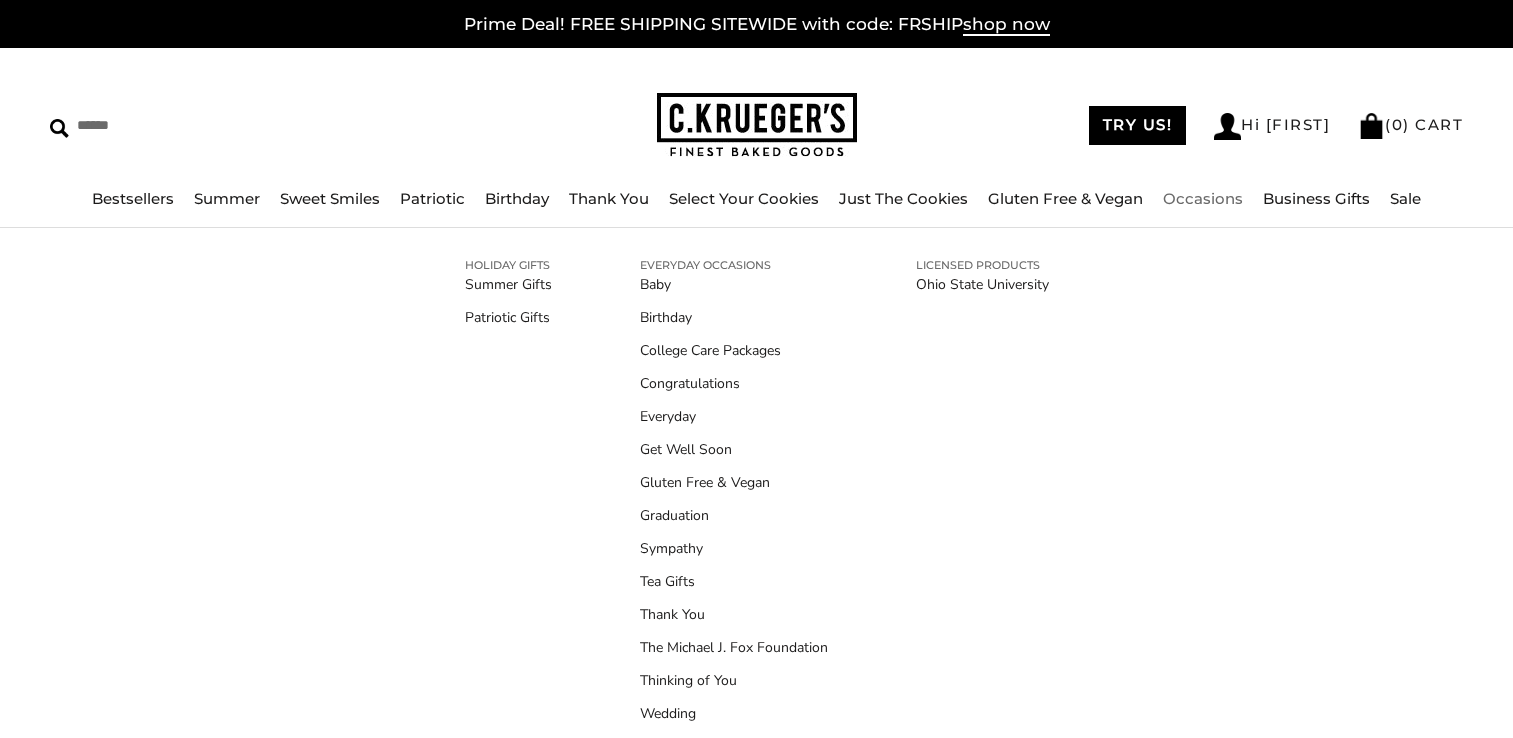 scroll, scrollTop: 0, scrollLeft: 0, axis: both 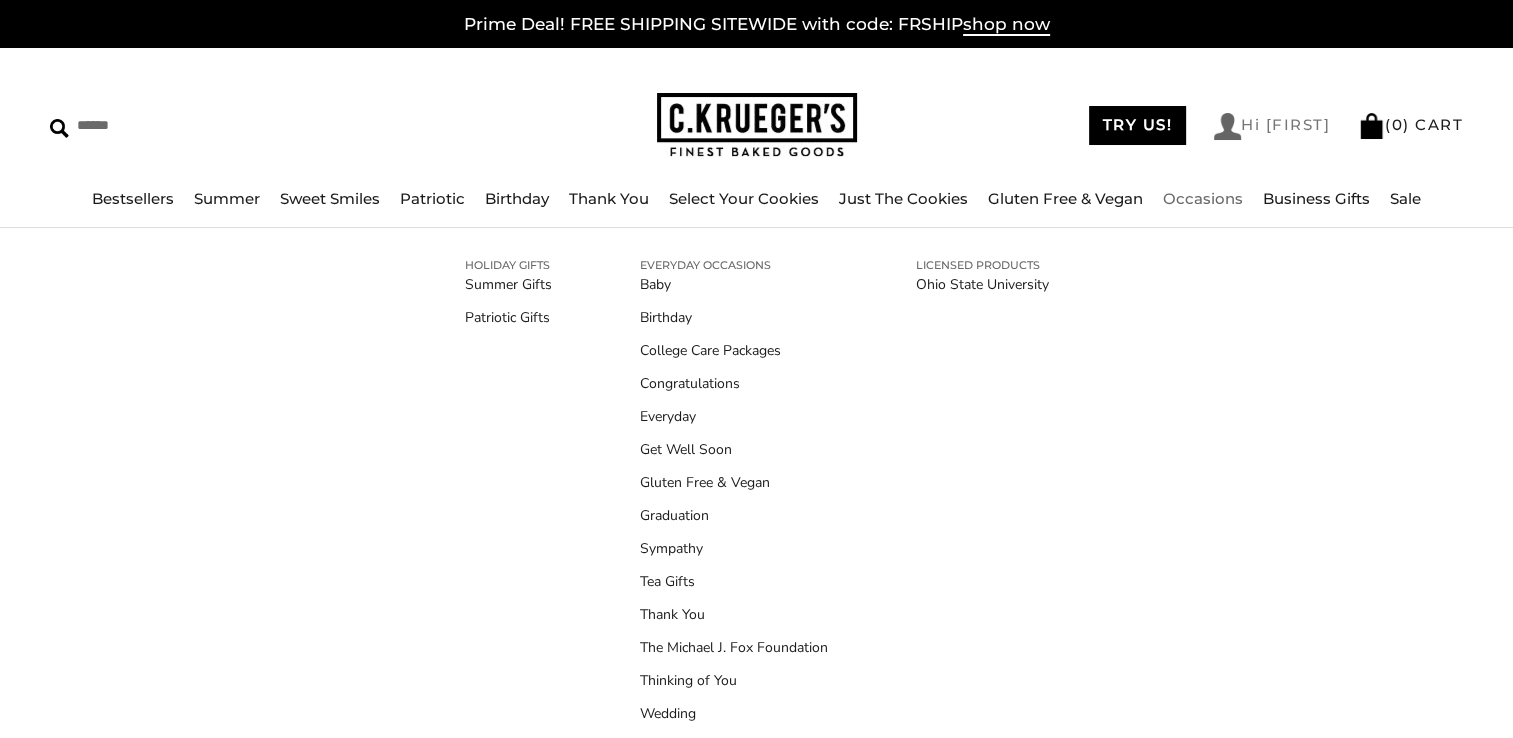 click on "Hi [FIRST]" at bounding box center [1272, 126] 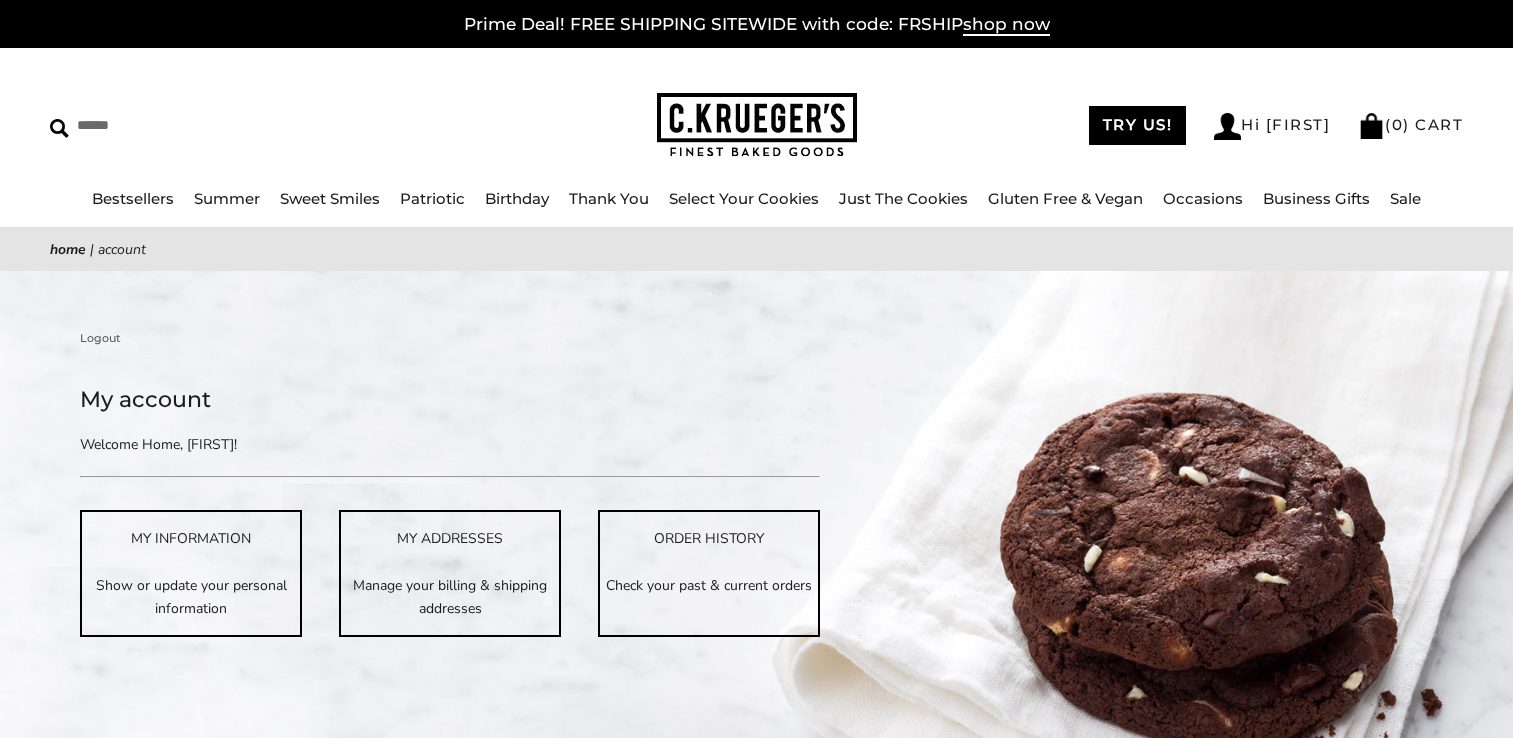 scroll, scrollTop: 0, scrollLeft: 0, axis: both 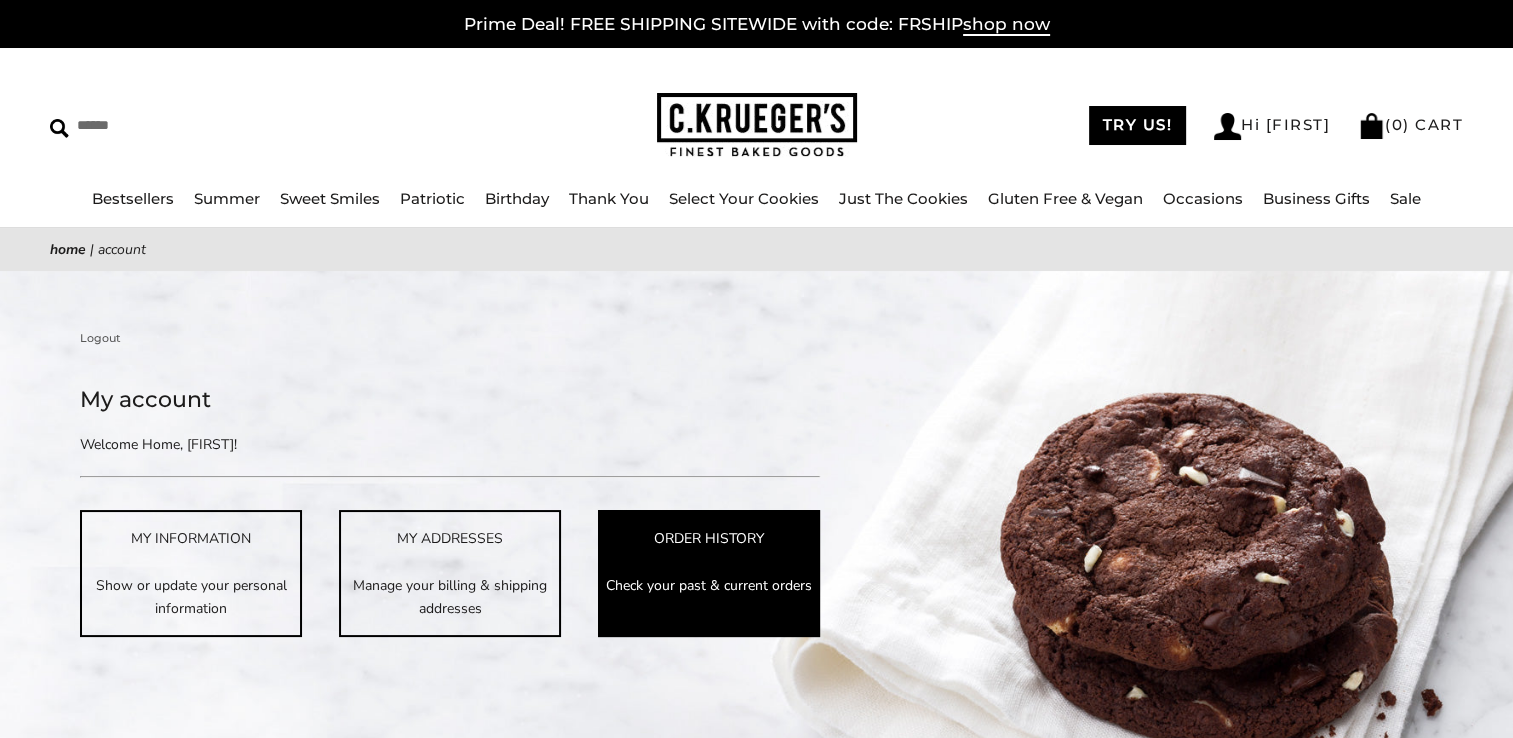 click on "ORDER HISTORY
Check your past & current orders" at bounding box center [709, 573] 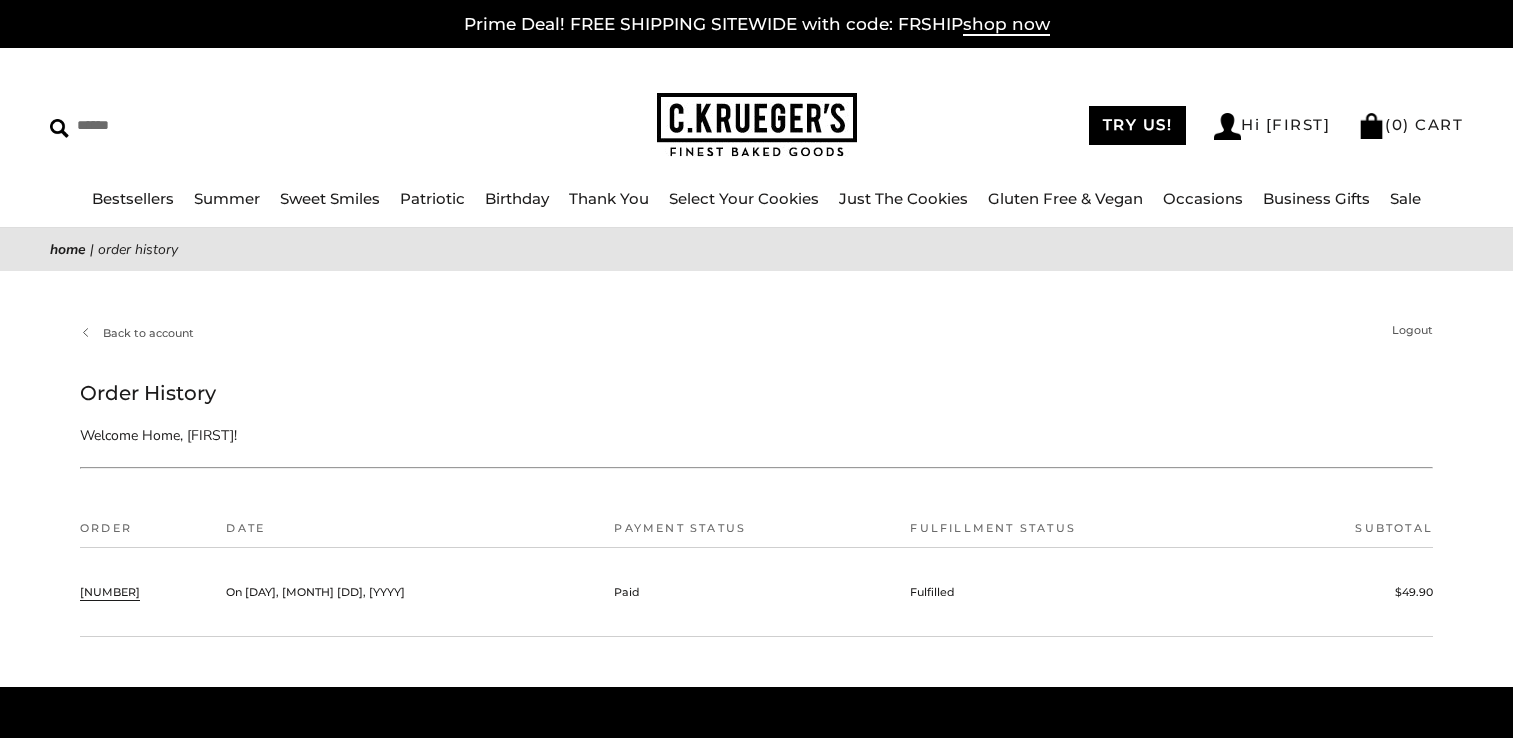 scroll, scrollTop: 0, scrollLeft: 0, axis: both 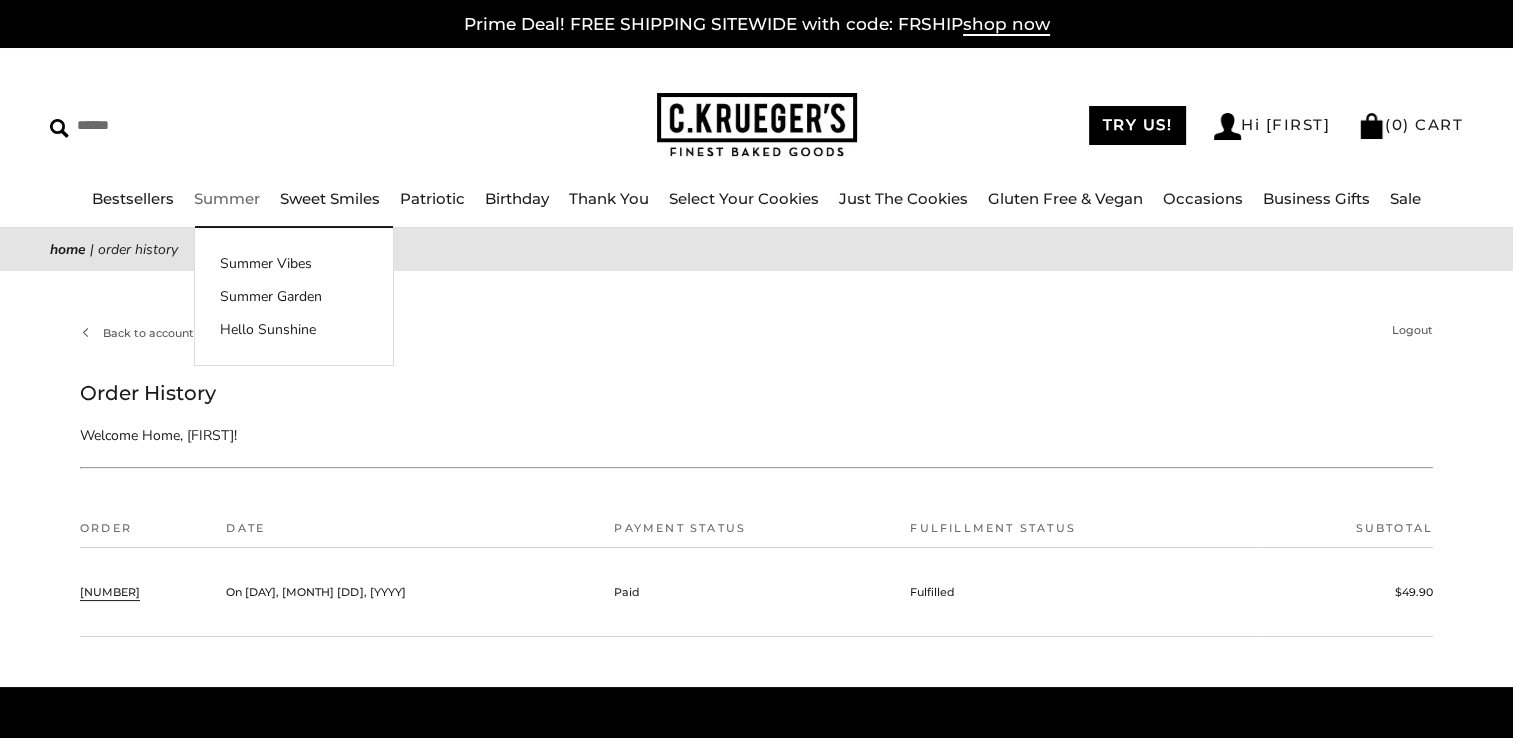 click on "Summer" at bounding box center (227, 198) 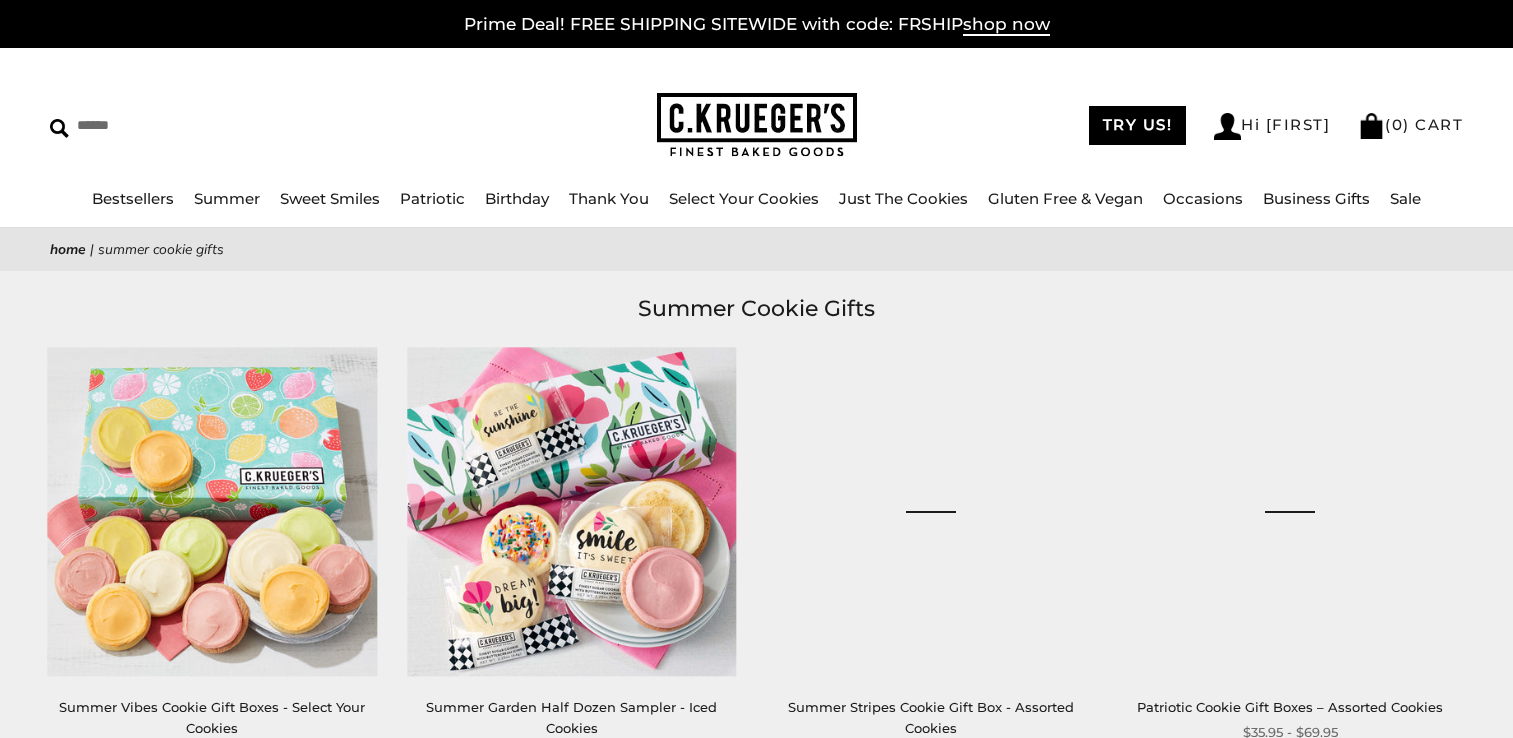 scroll, scrollTop: 0, scrollLeft: 0, axis: both 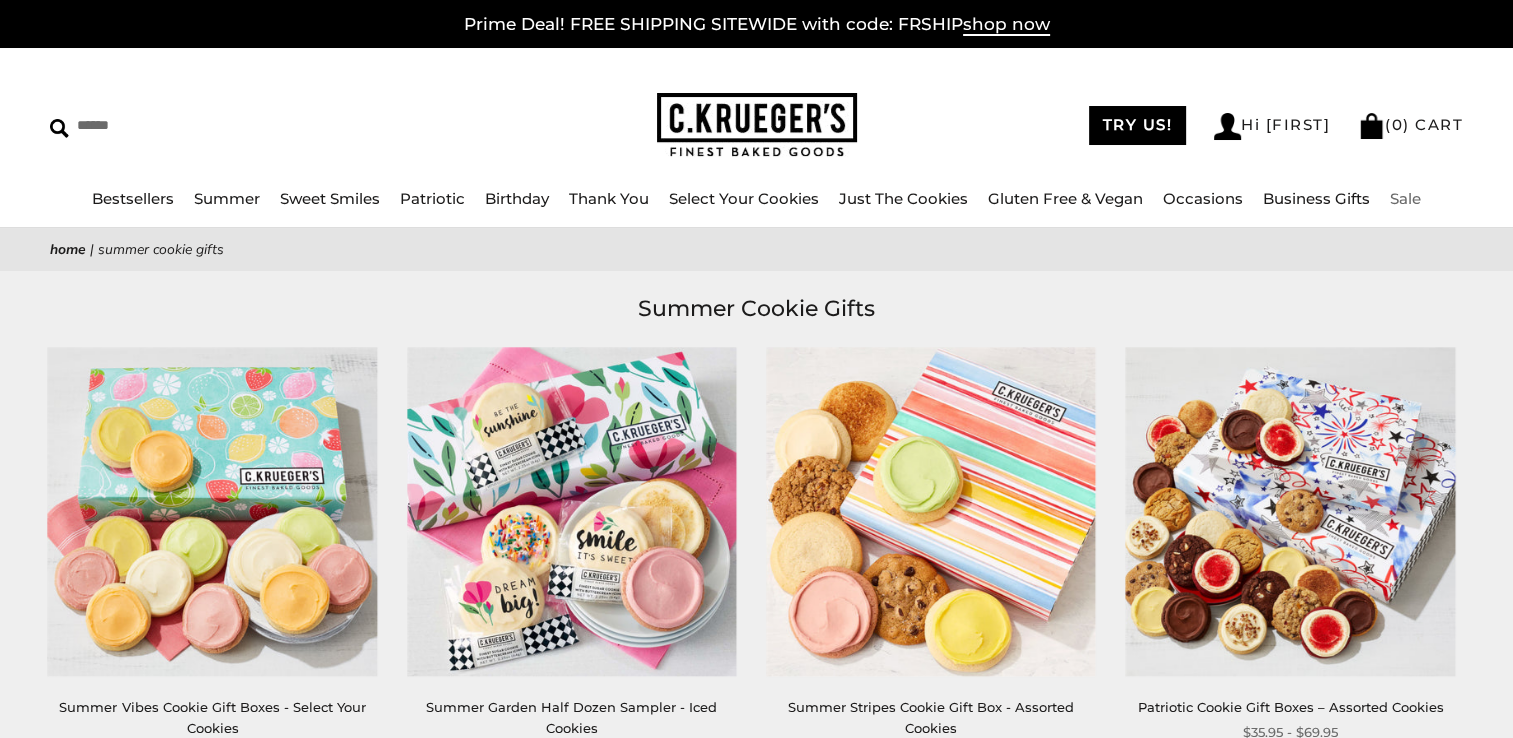 click on "Sale" at bounding box center (1405, 198) 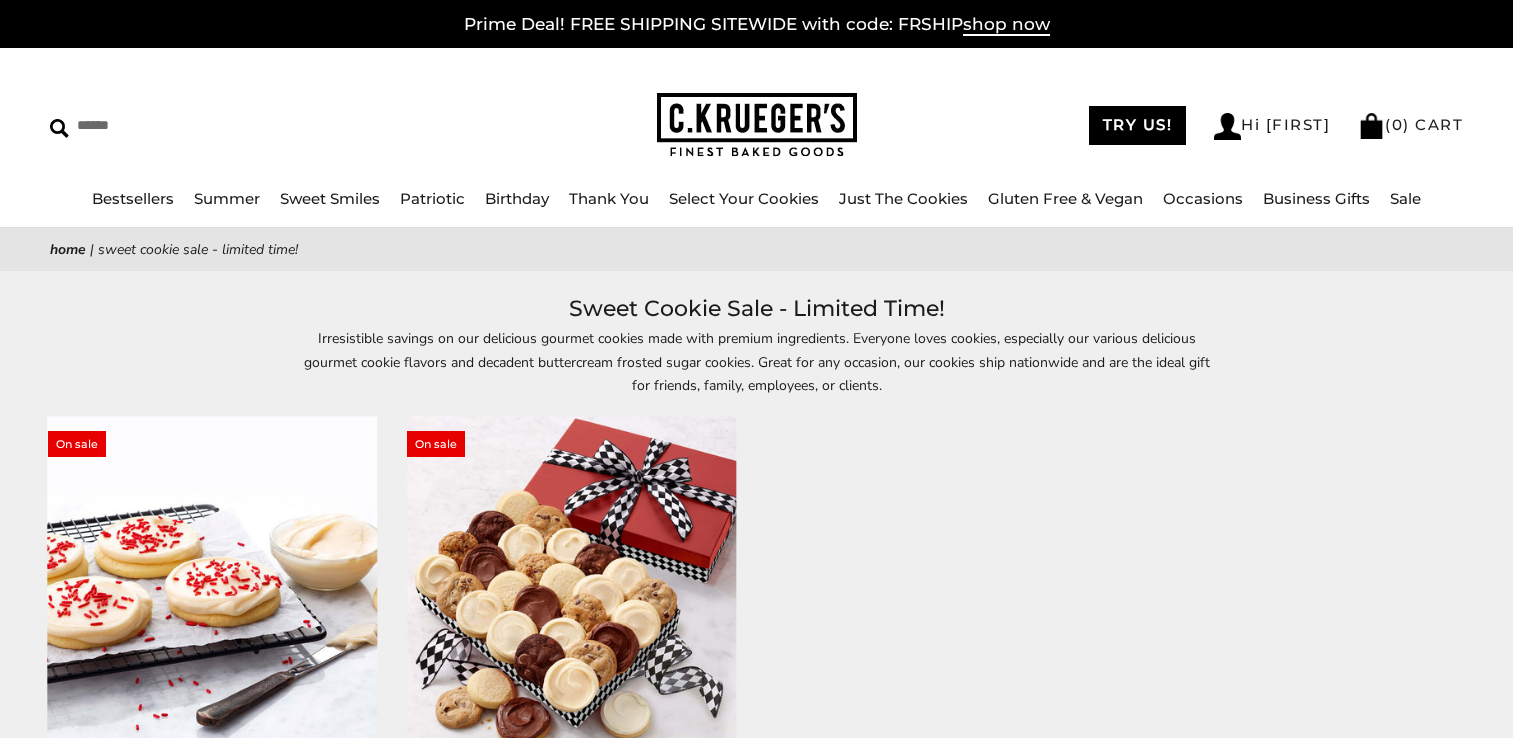 scroll, scrollTop: 0, scrollLeft: 0, axis: both 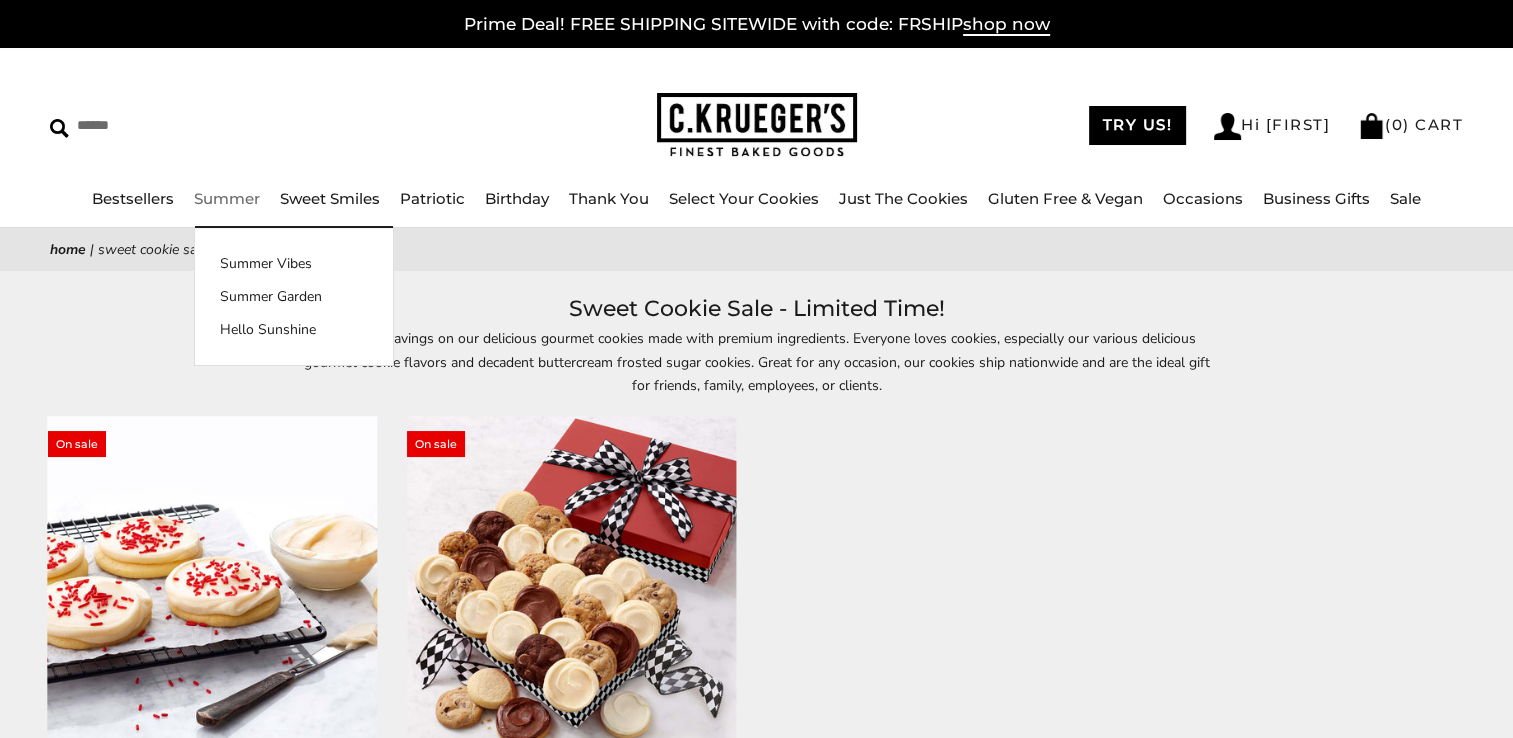 click on "Summer" at bounding box center [227, 198] 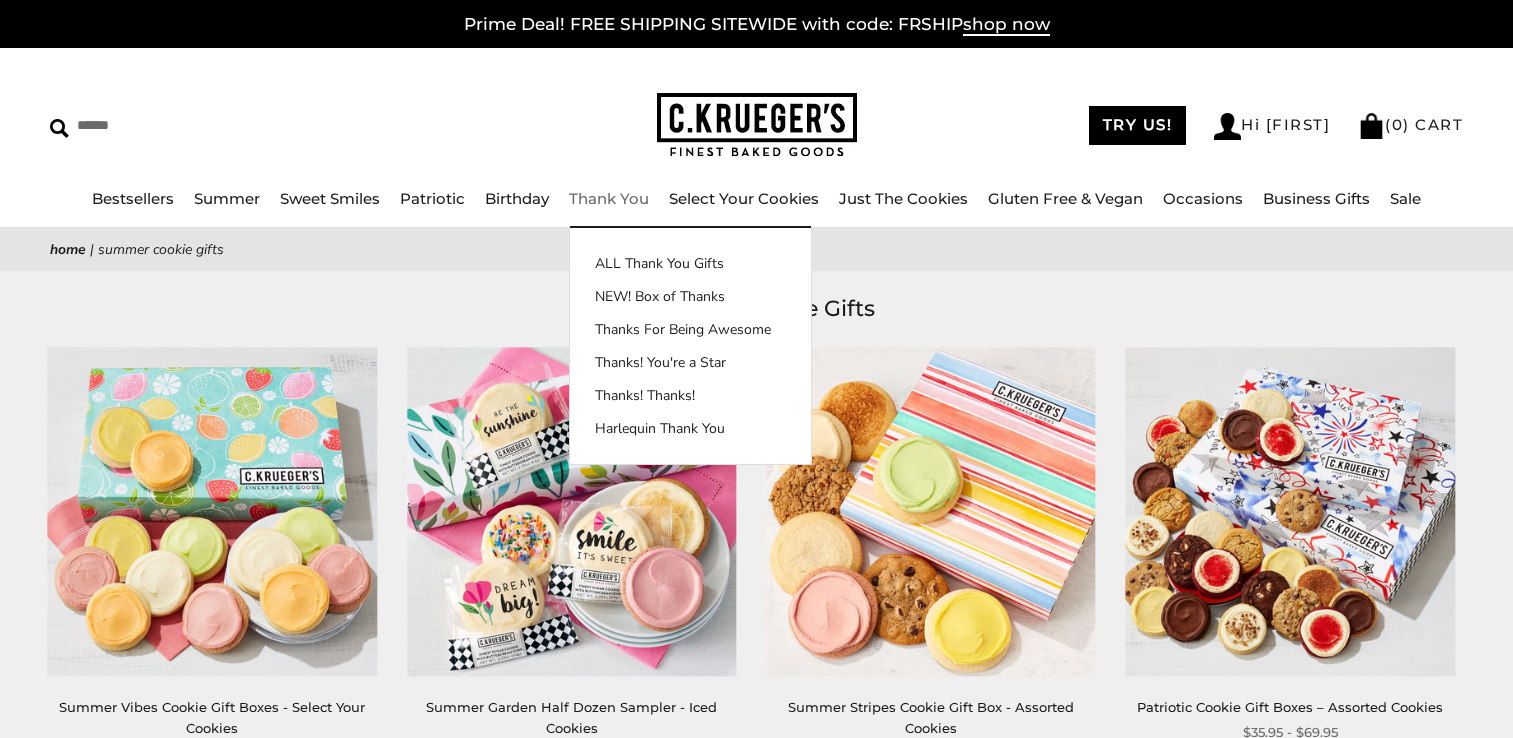 scroll, scrollTop: 0, scrollLeft: 0, axis: both 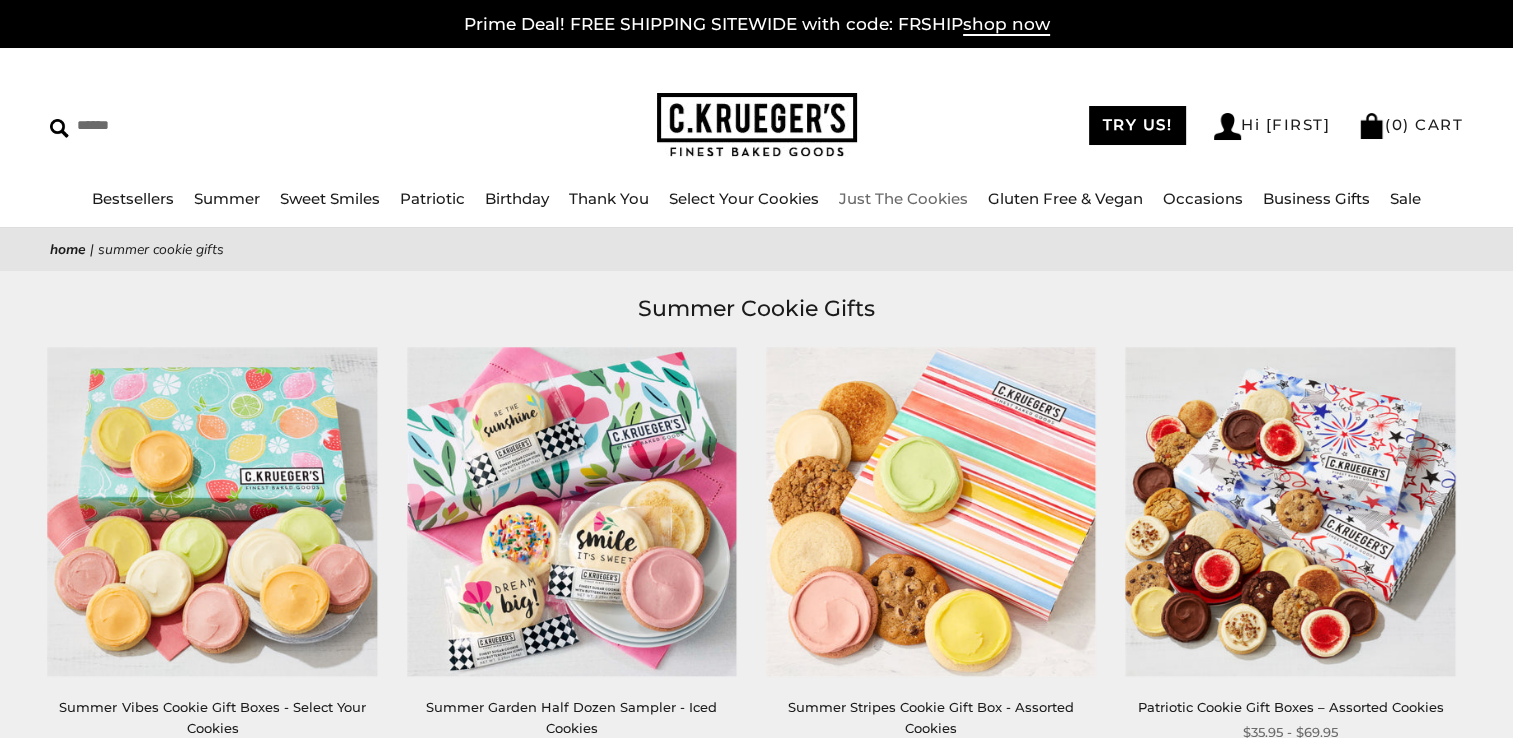 click on "Just The Cookies" at bounding box center [903, 198] 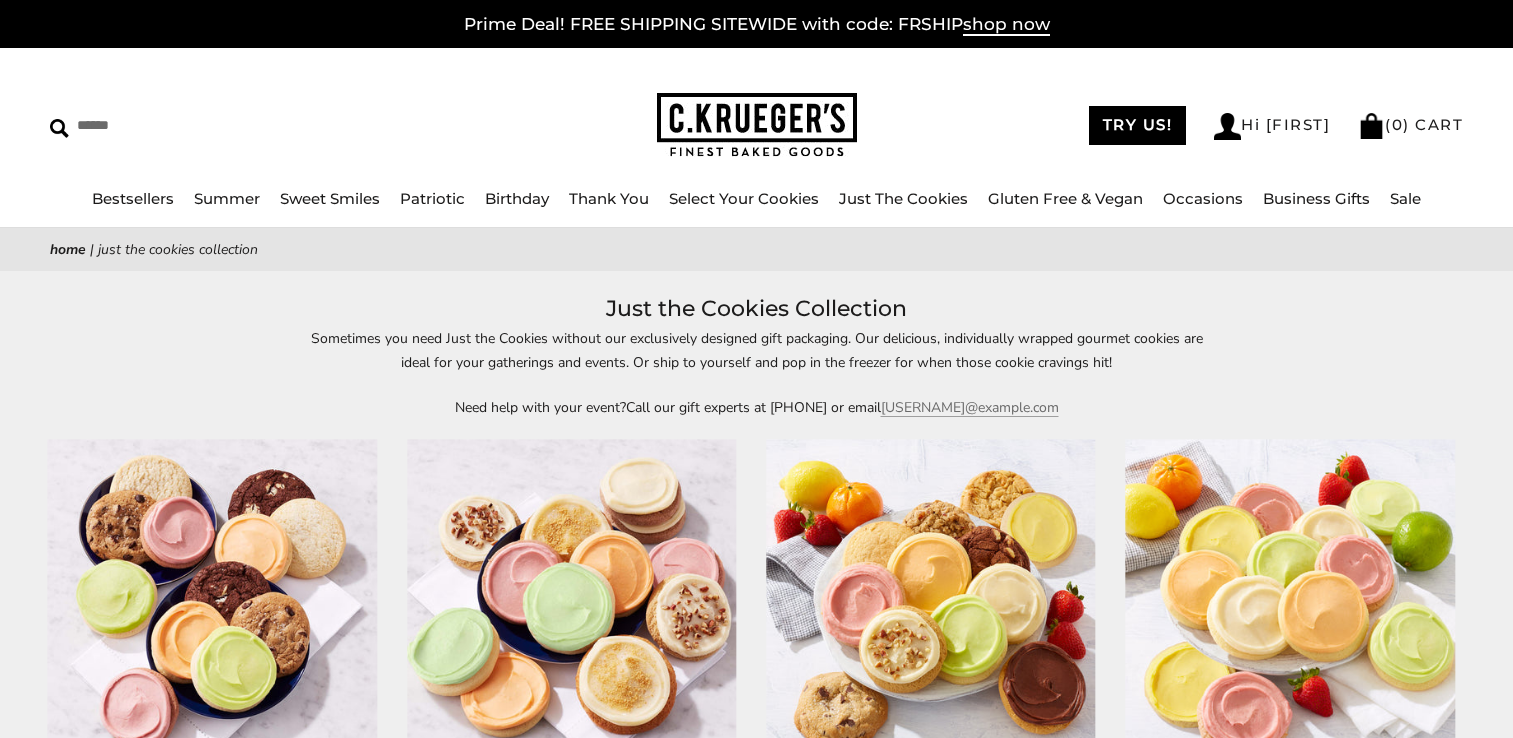 scroll, scrollTop: 0, scrollLeft: 0, axis: both 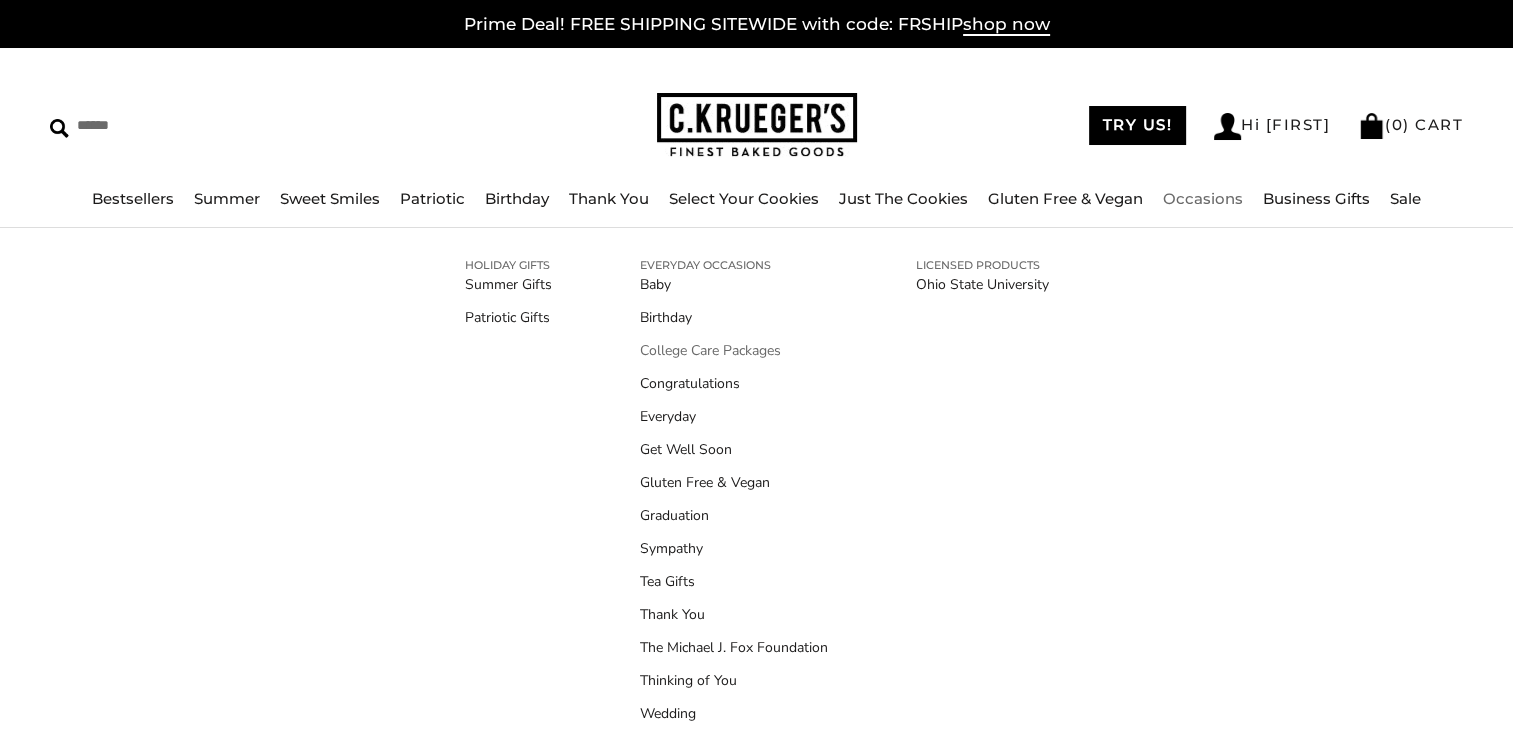 click on "College Care Packages" at bounding box center (734, 350) 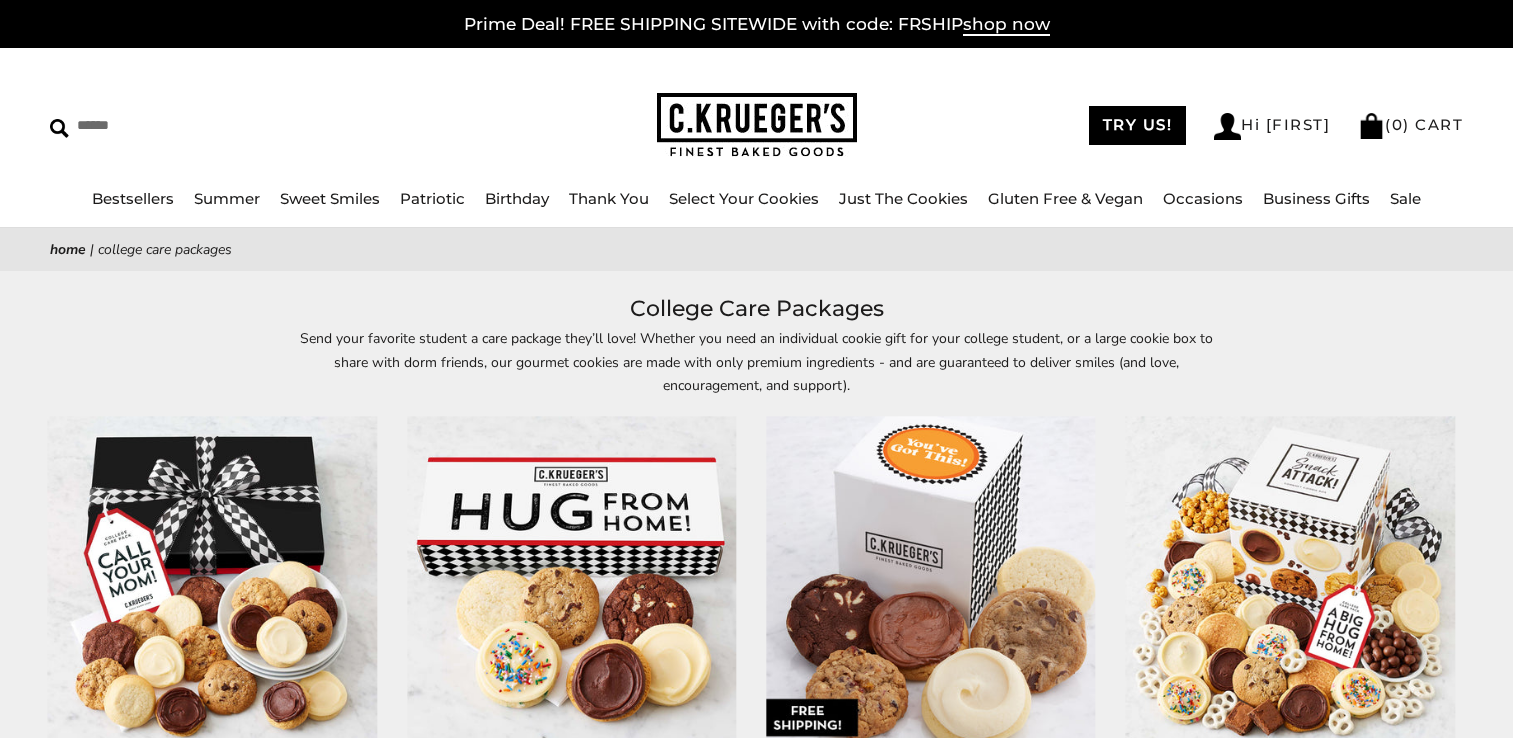 scroll, scrollTop: 0, scrollLeft: 0, axis: both 